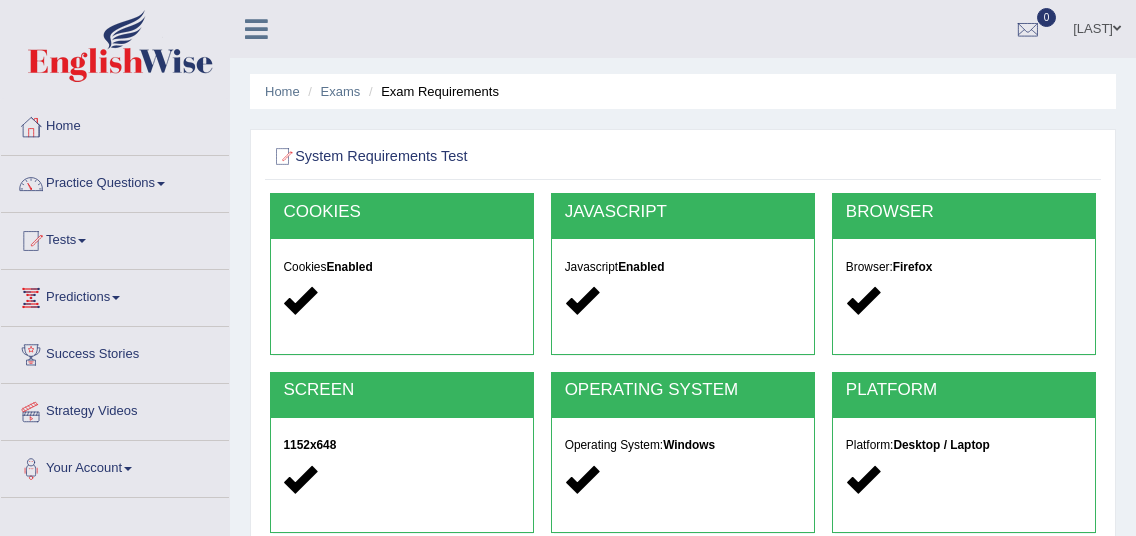 type 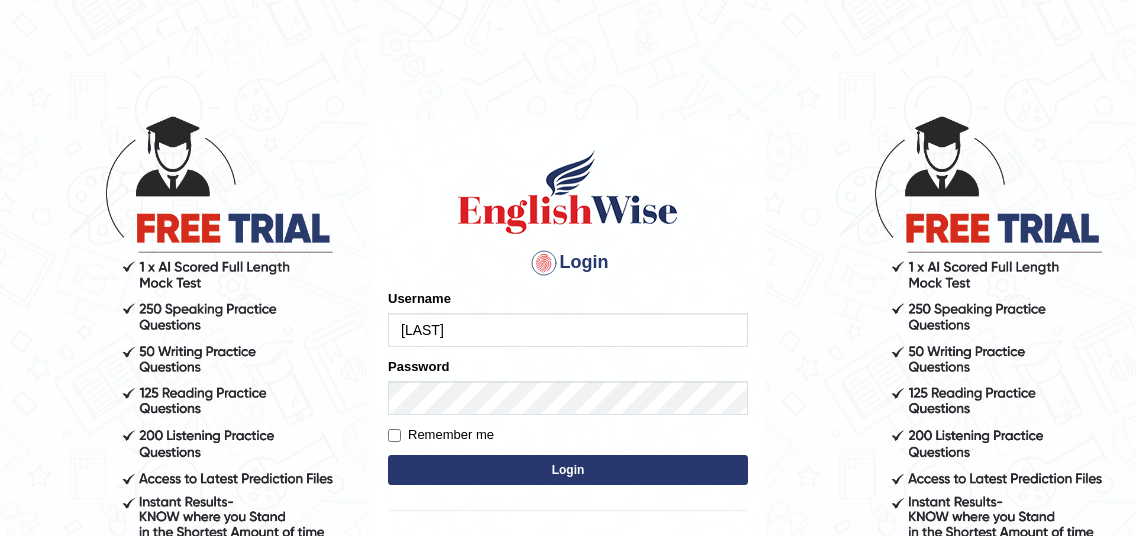 scroll, scrollTop: 0, scrollLeft: 0, axis: both 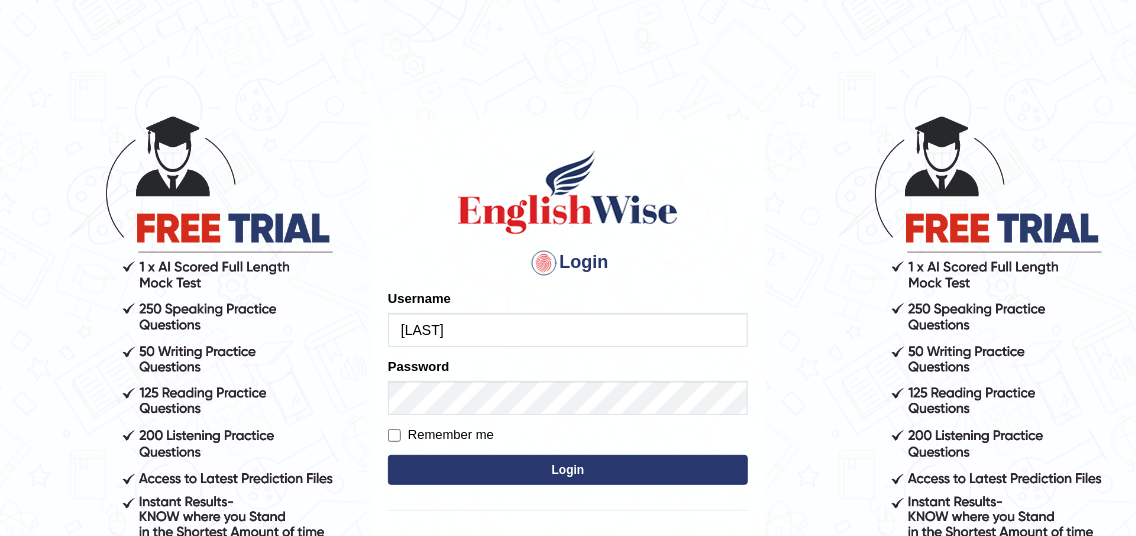 type on "Subila" 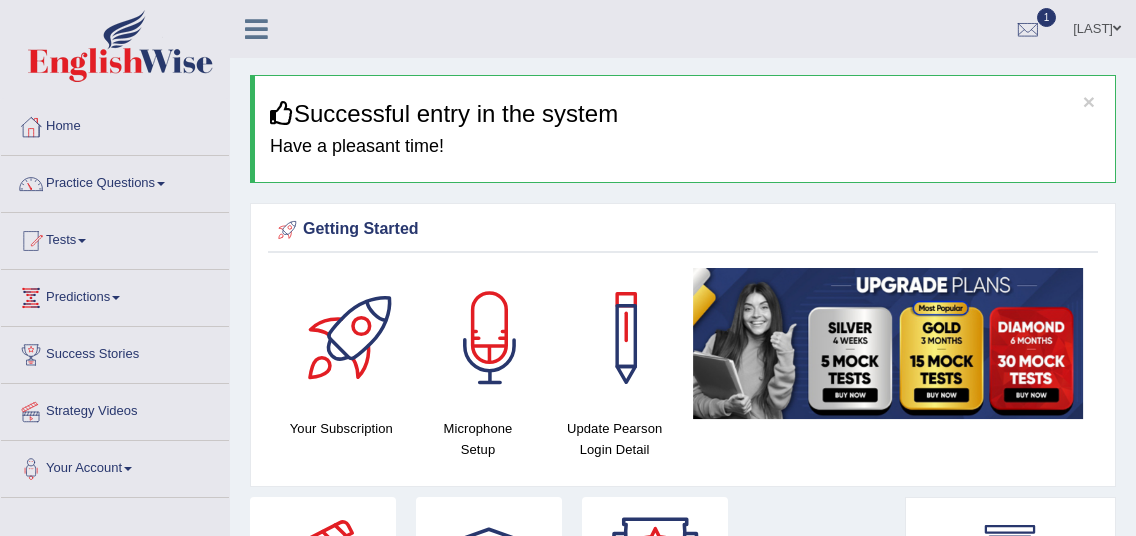 scroll, scrollTop: 0, scrollLeft: 0, axis: both 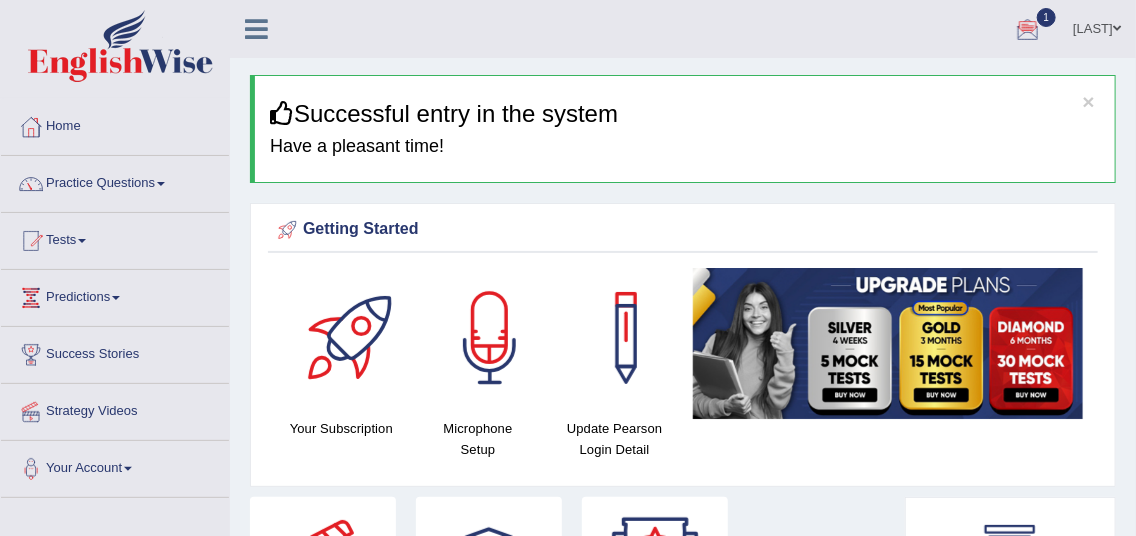 click at bounding box center (1028, 30) 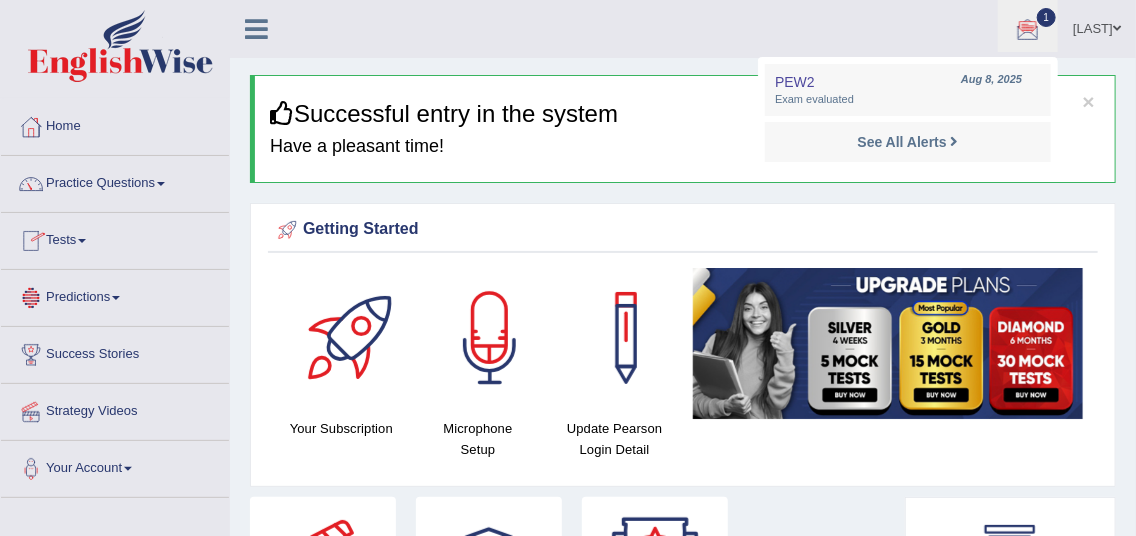 click on "Tests" at bounding box center [115, 238] 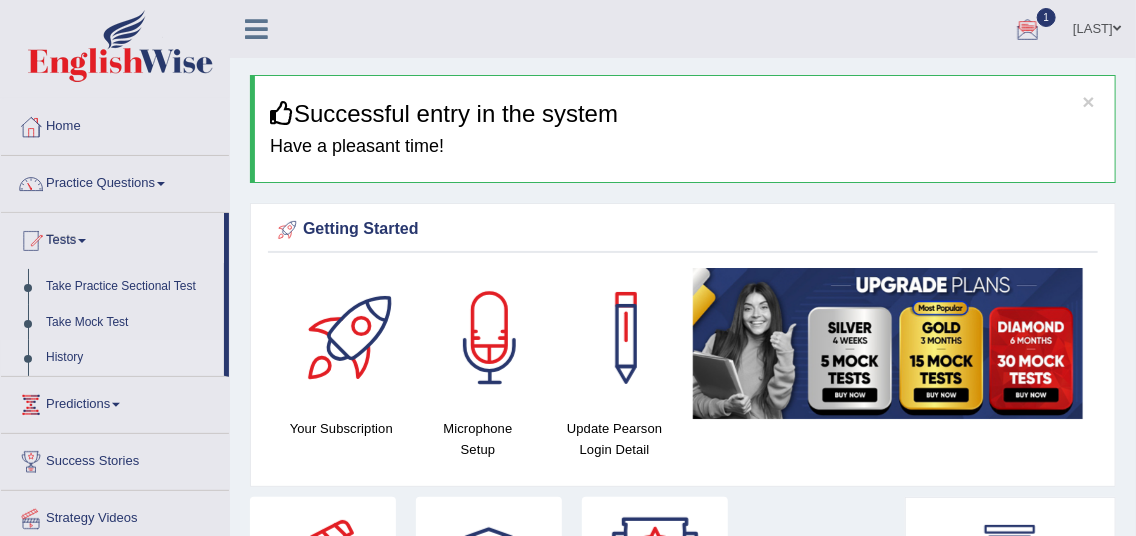 click on "History" at bounding box center [130, 358] 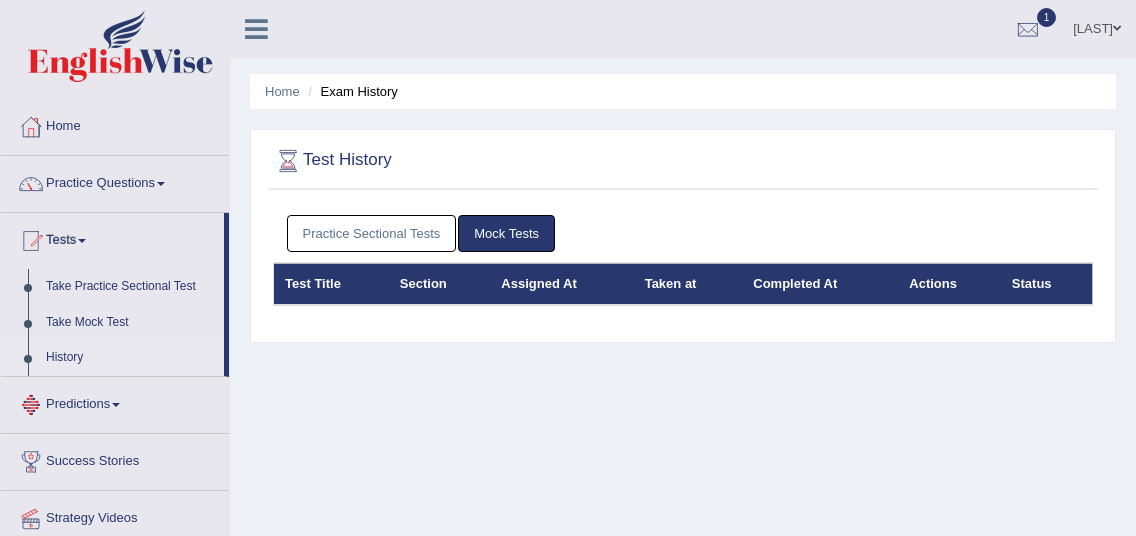 scroll, scrollTop: 0, scrollLeft: 0, axis: both 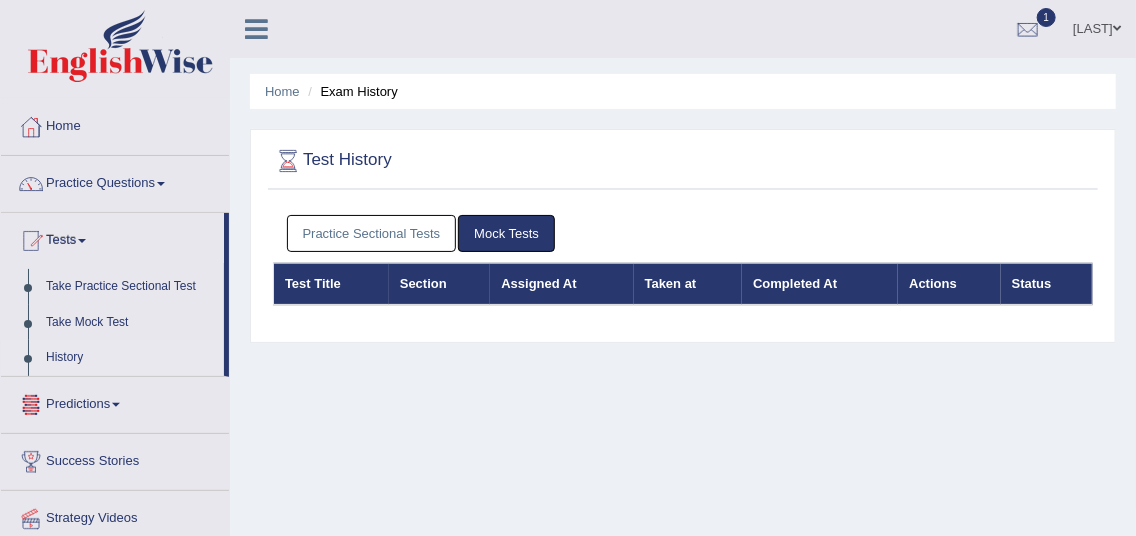 click on "Practice Sectional Tests" at bounding box center [372, 233] 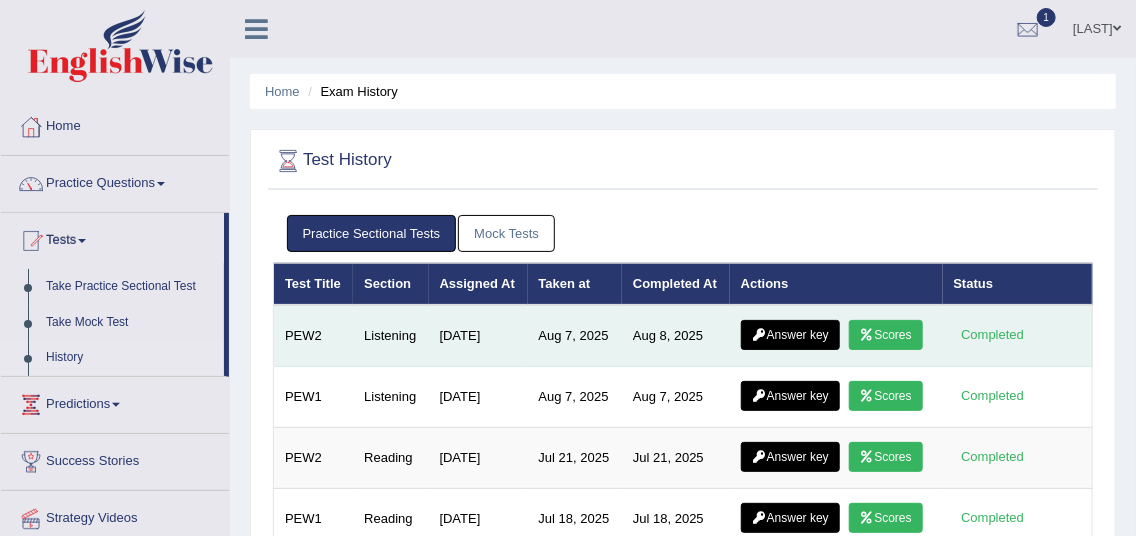 click on "Scores" at bounding box center [886, 335] 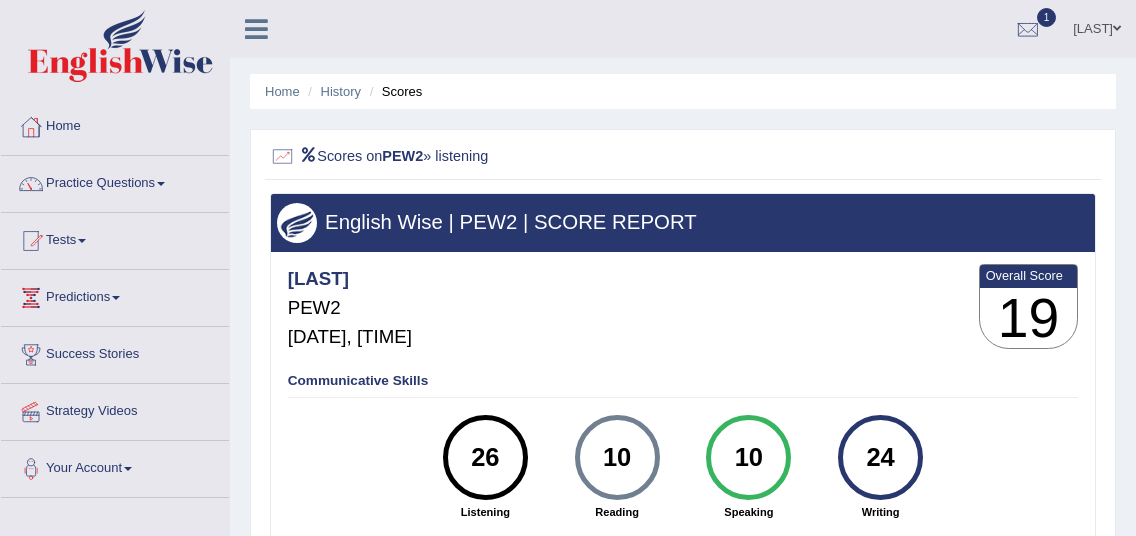 scroll, scrollTop: 0, scrollLeft: 0, axis: both 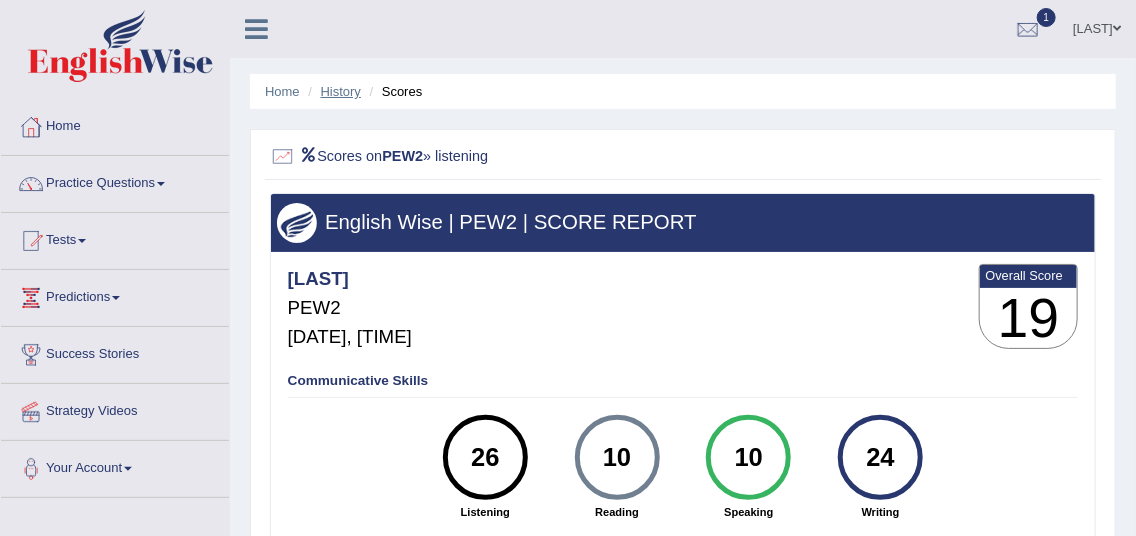 click on "History" at bounding box center (341, 91) 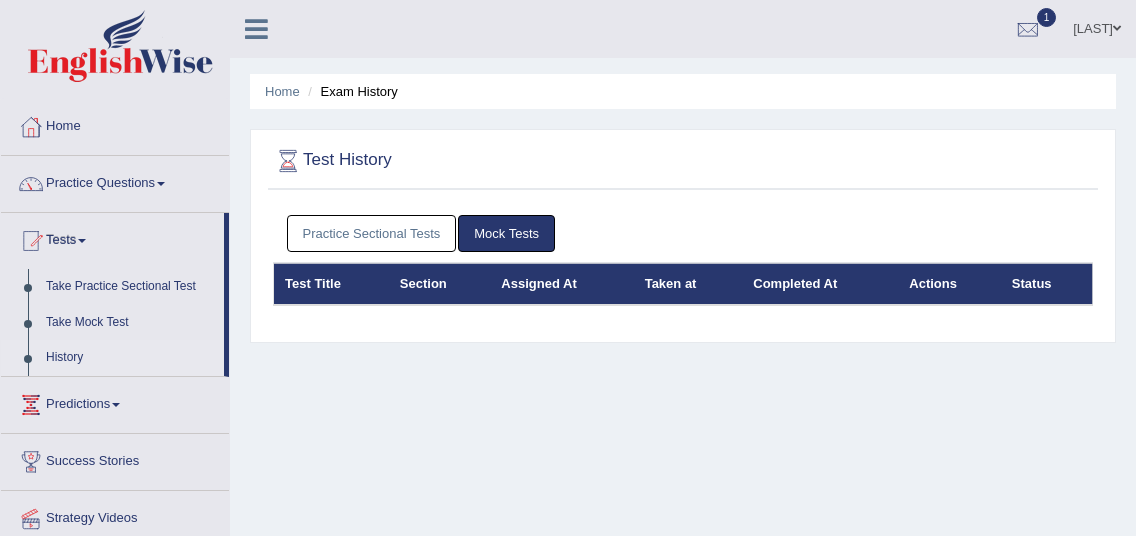 scroll, scrollTop: 0, scrollLeft: 0, axis: both 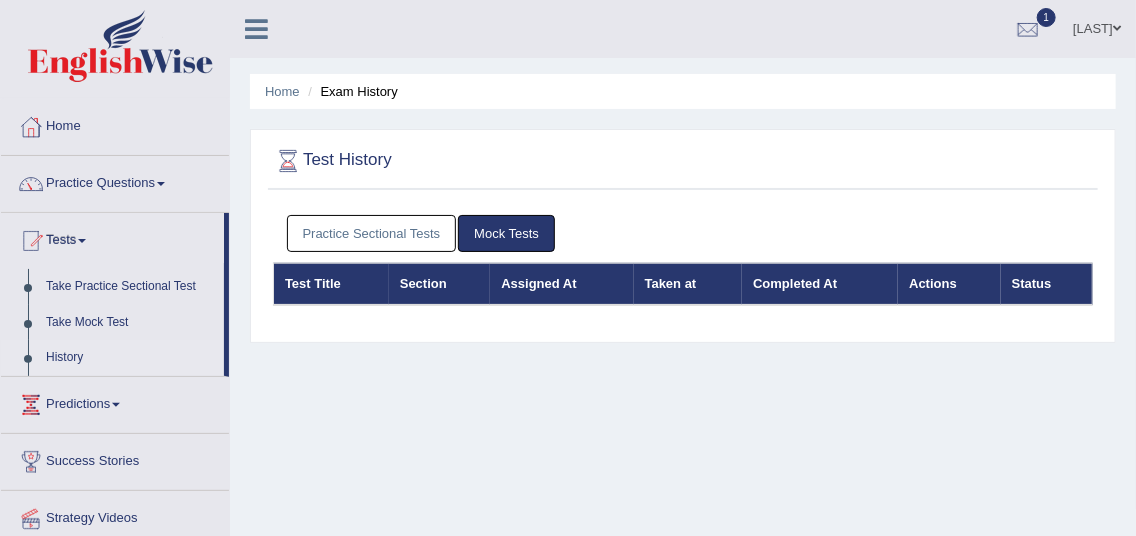 click on "Practice Sectional Tests" at bounding box center (372, 233) 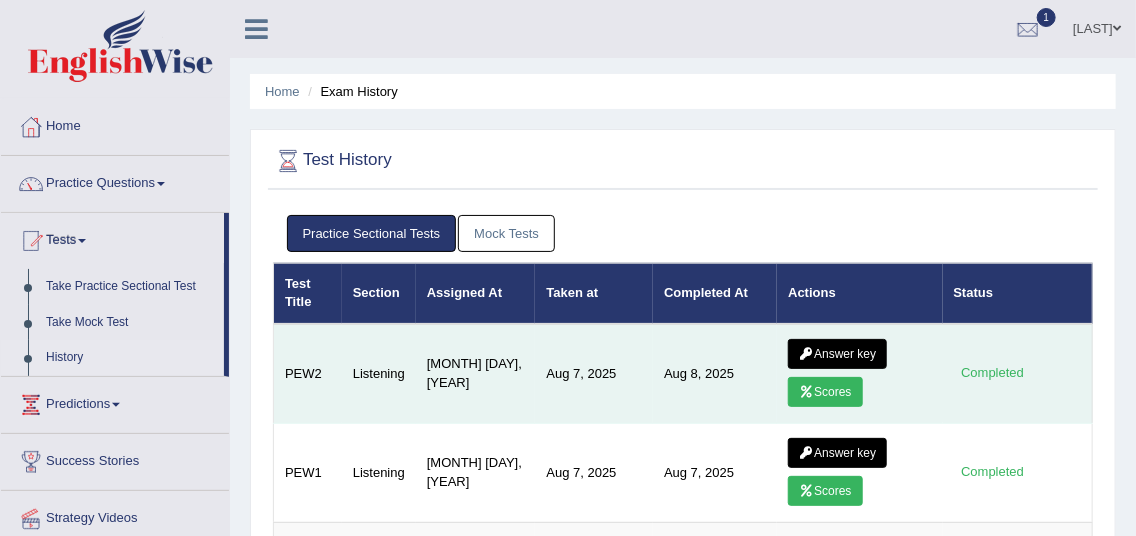 click on "Scores" at bounding box center (825, 392) 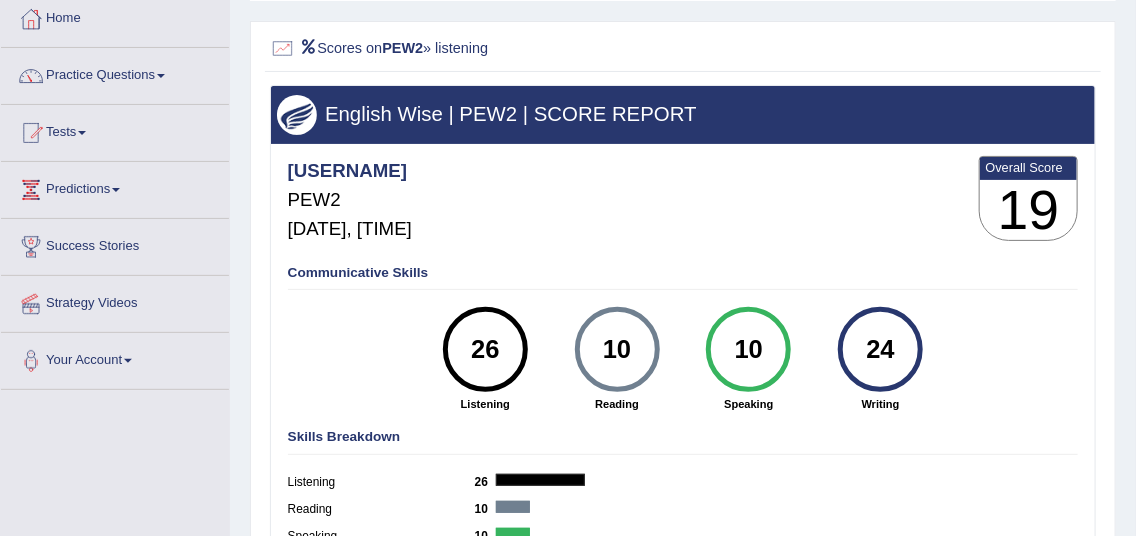 scroll, scrollTop: 54, scrollLeft: 0, axis: vertical 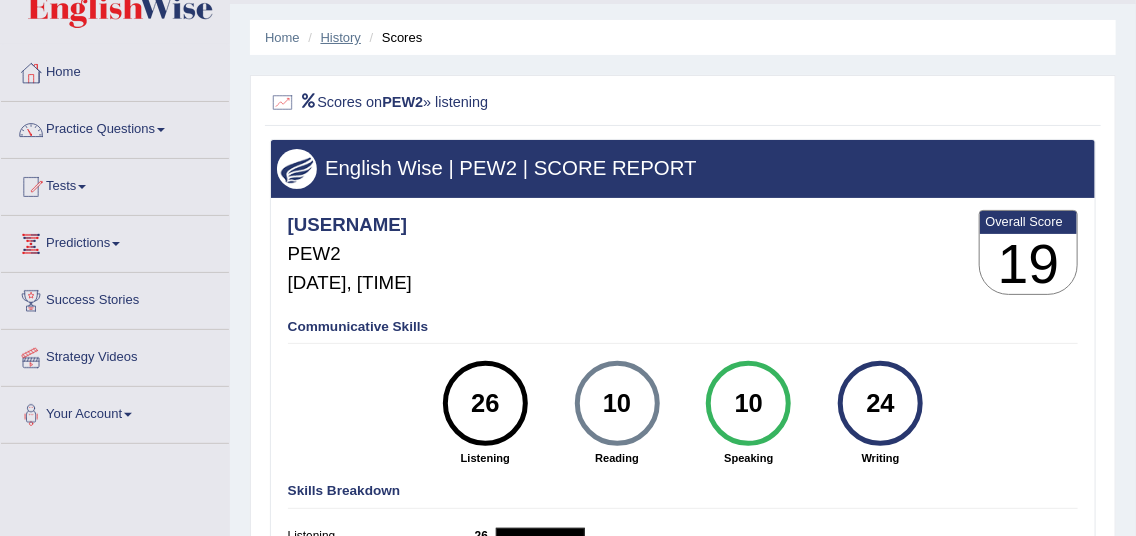 click on "History" at bounding box center (341, 37) 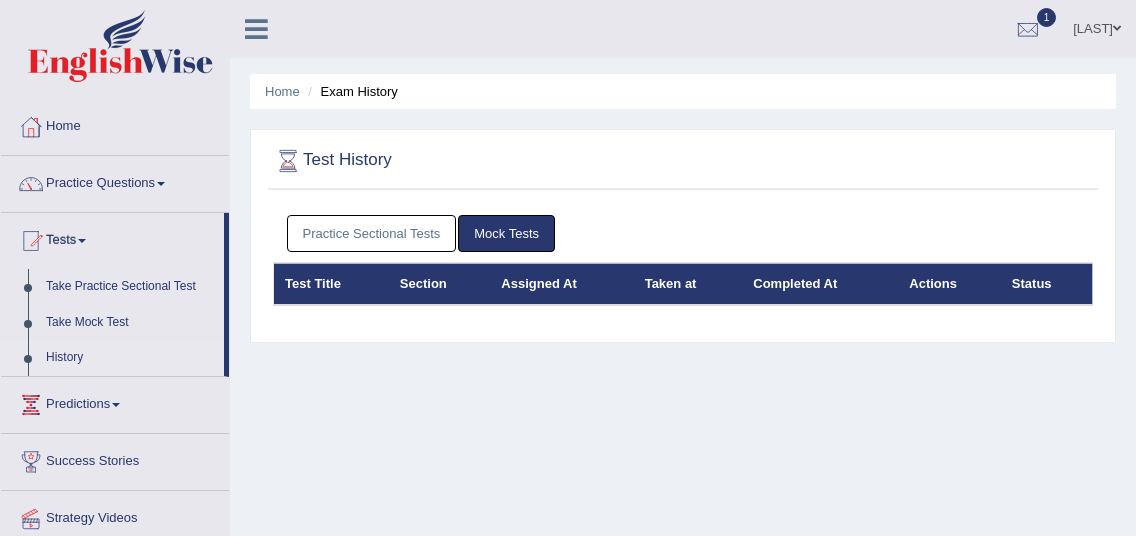 scroll, scrollTop: 0, scrollLeft: 0, axis: both 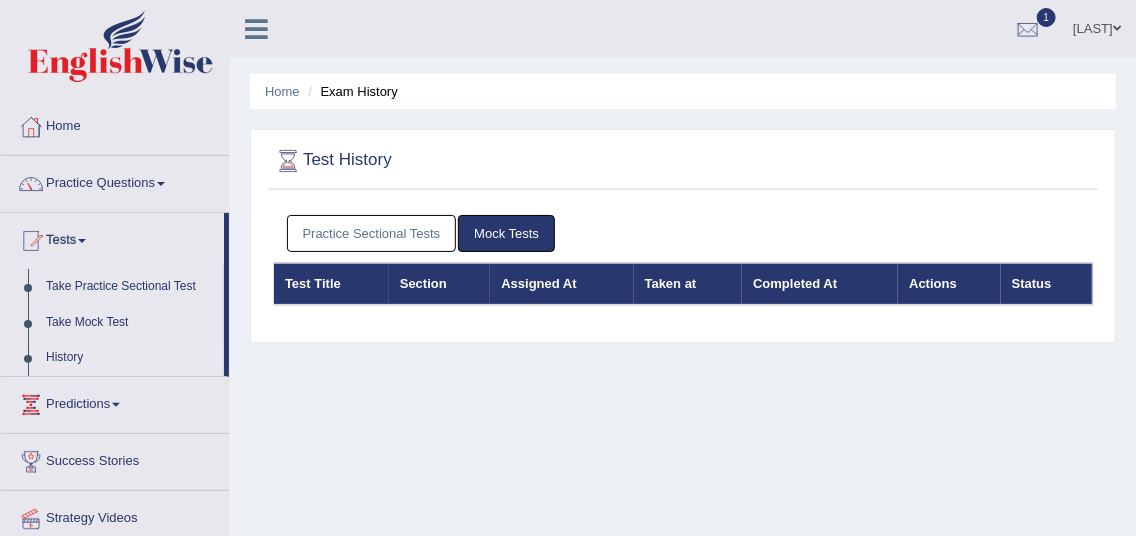 click on "Practice Sectional Tests" at bounding box center (372, 233) 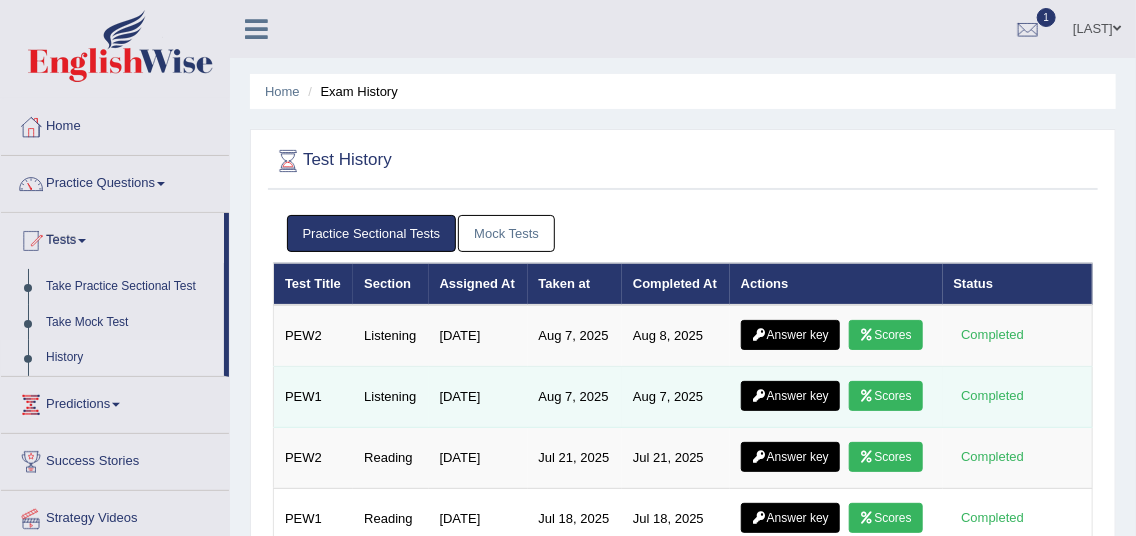 click on "Scores" at bounding box center (886, 396) 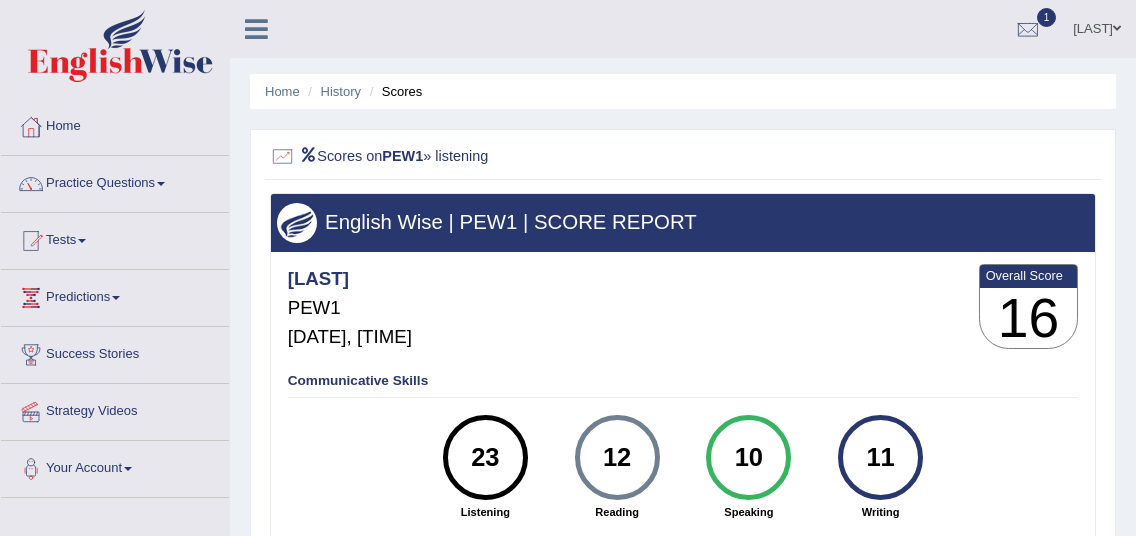scroll, scrollTop: 0, scrollLeft: 0, axis: both 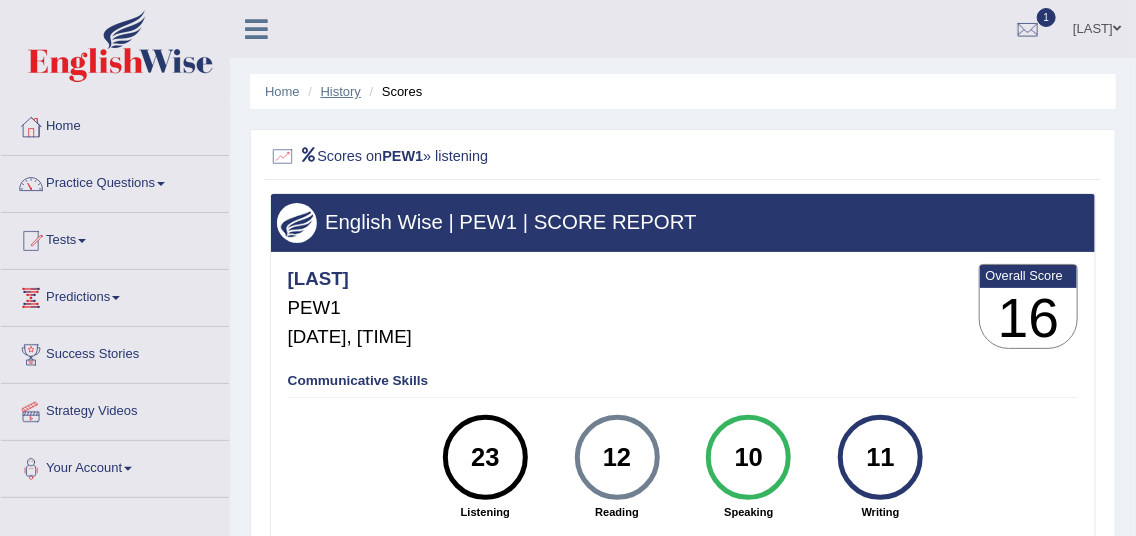 click on "History" at bounding box center [341, 91] 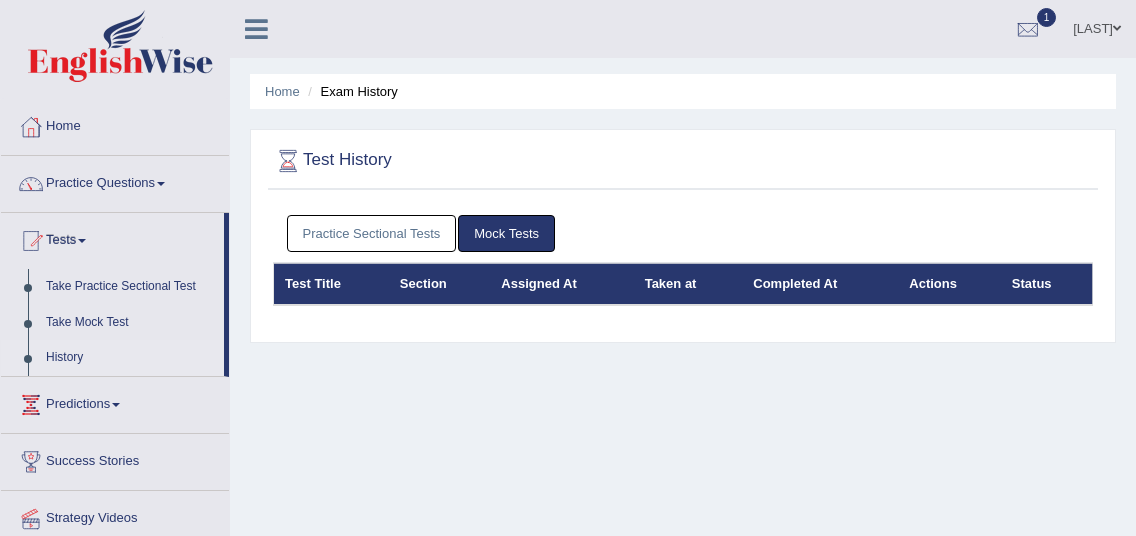 scroll, scrollTop: 0, scrollLeft: 0, axis: both 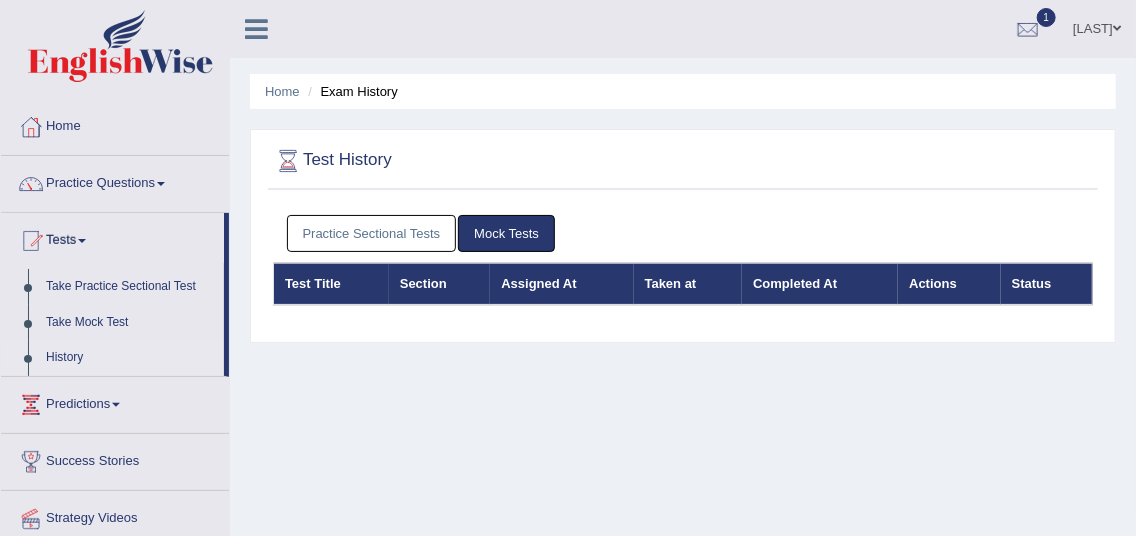 click on "Practice Sectional Tests" at bounding box center (372, 233) 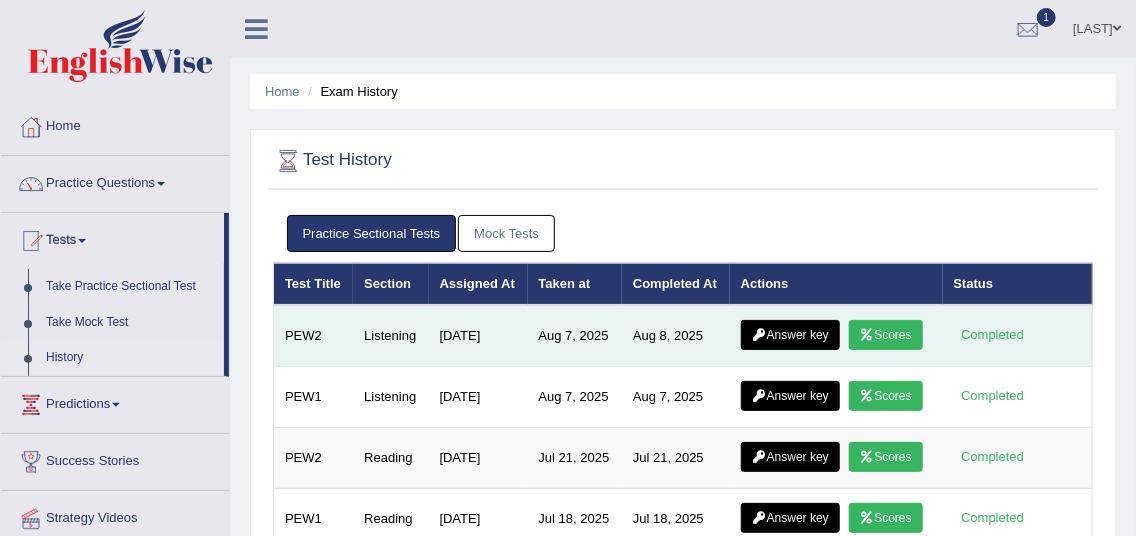 click on "Scores" at bounding box center (886, 335) 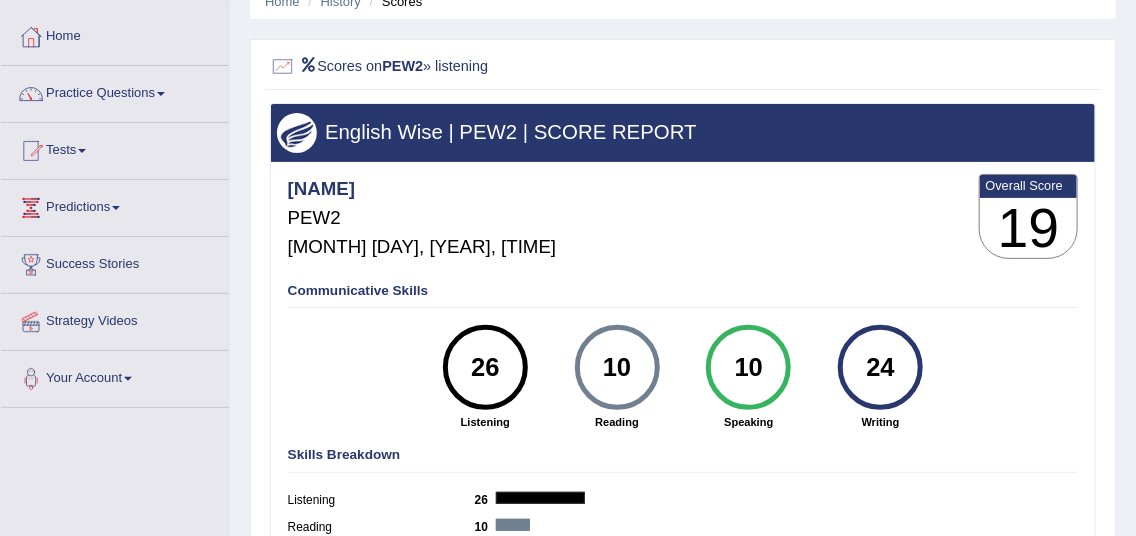 scroll, scrollTop: 82, scrollLeft: 0, axis: vertical 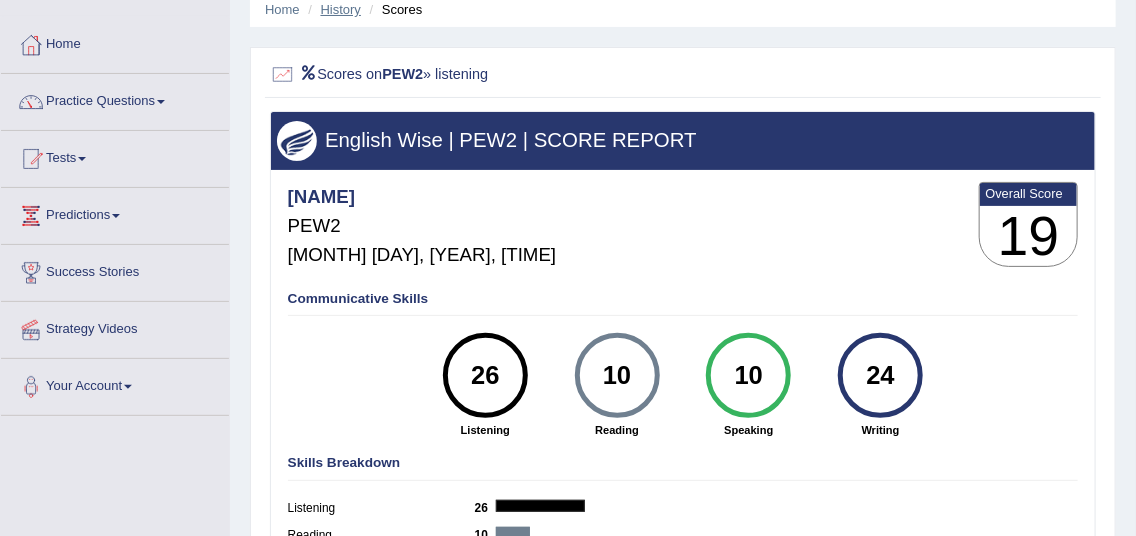 click on "History" at bounding box center [341, 9] 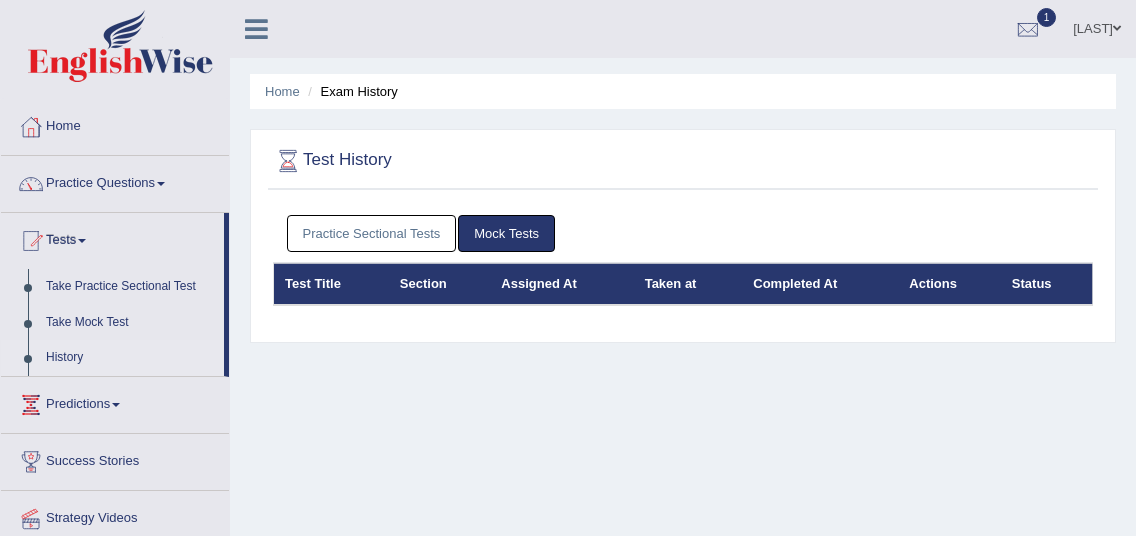 scroll, scrollTop: 0, scrollLeft: 0, axis: both 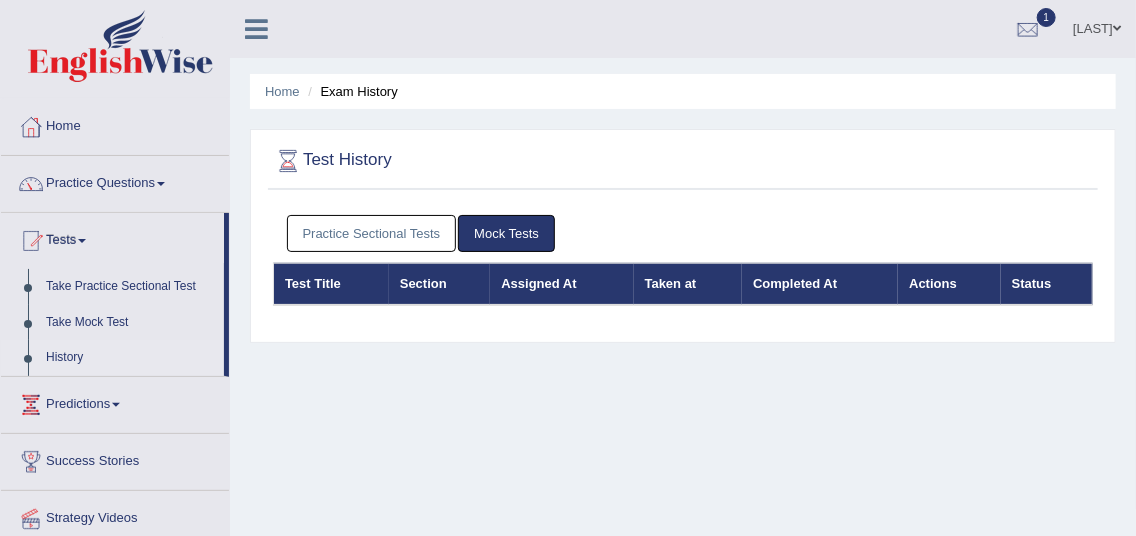 click on "Practice Sectional Tests" at bounding box center [372, 233] 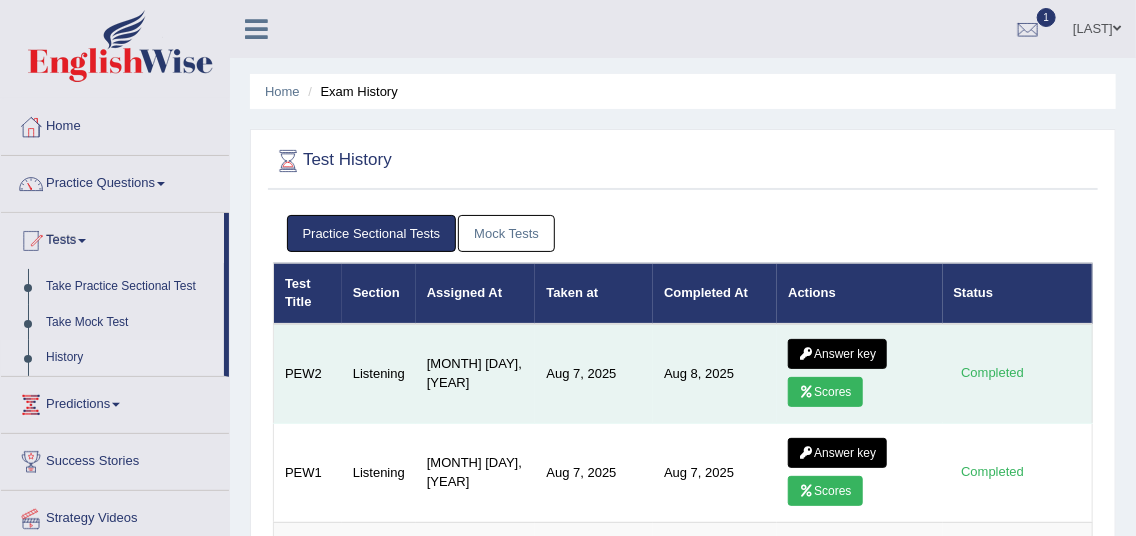 click on "Answer key" at bounding box center (837, 354) 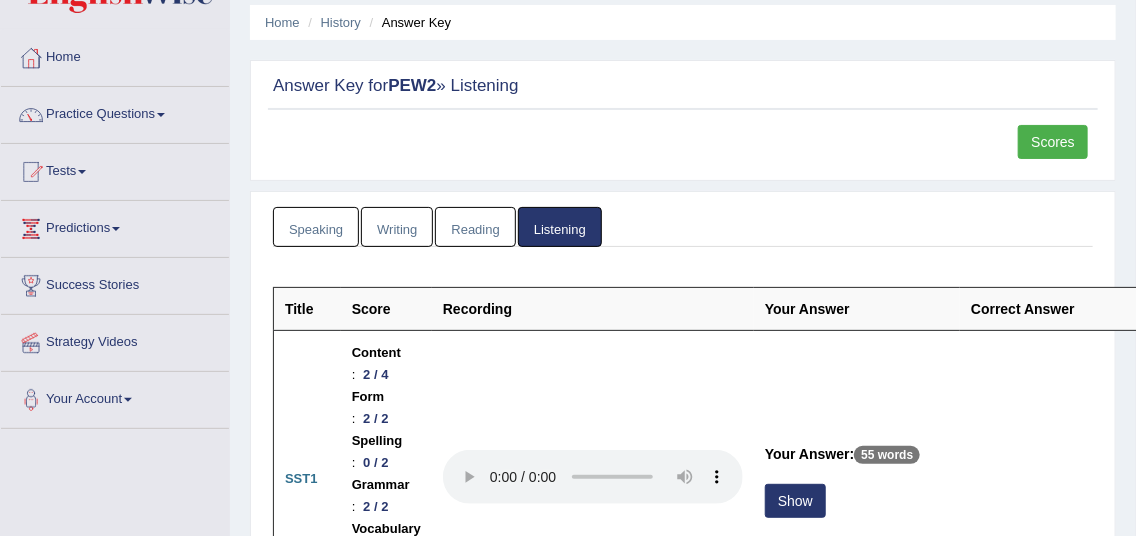 scroll, scrollTop: 0, scrollLeft: 0, axis: both 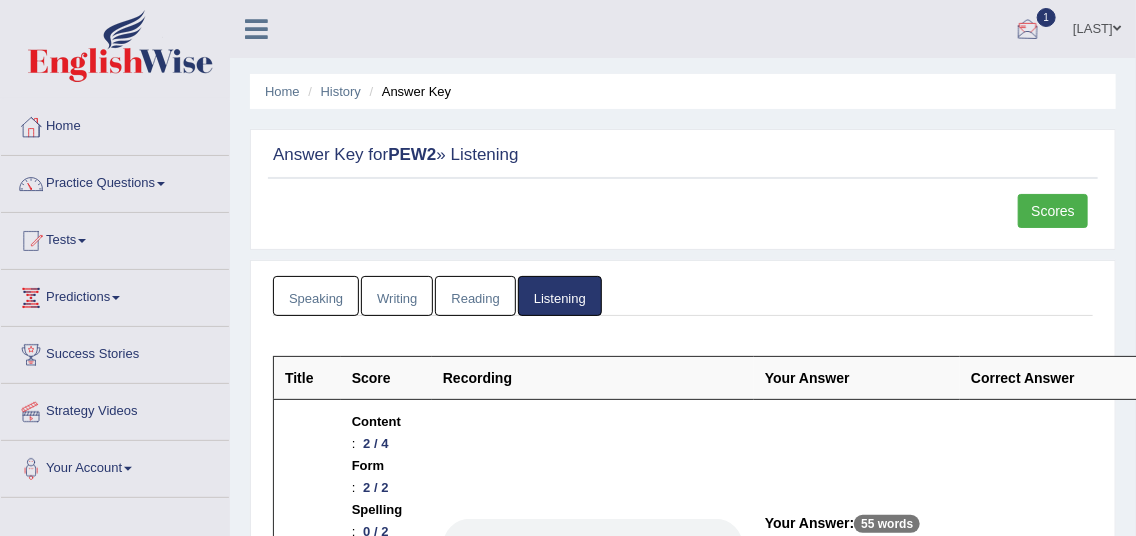 click at bounding box center [1028, 30] 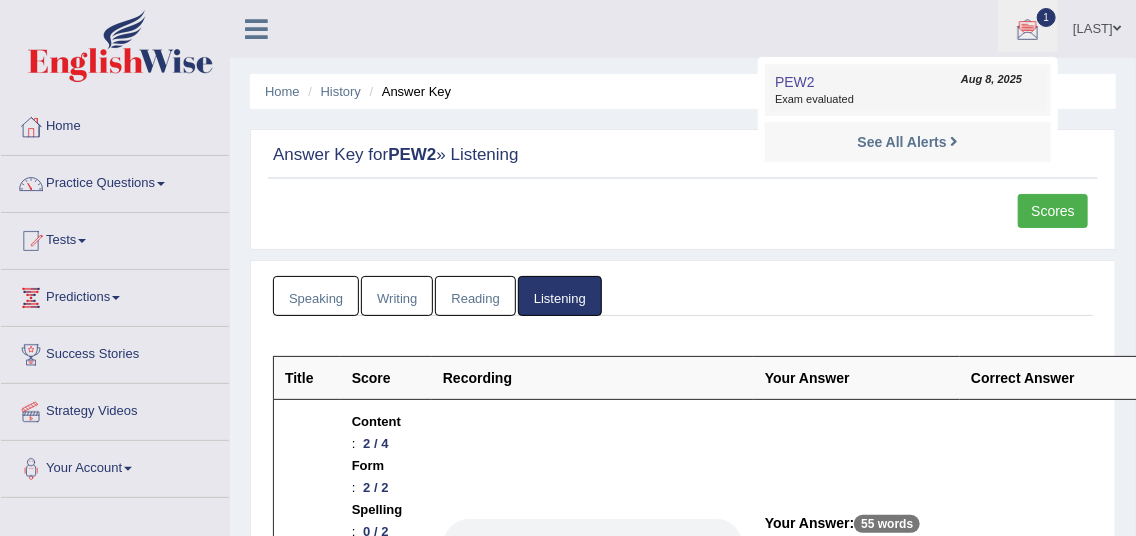 click on "PEW2
Aug 8, 2025
Exam evaluated" at bounding box center [908, 90] 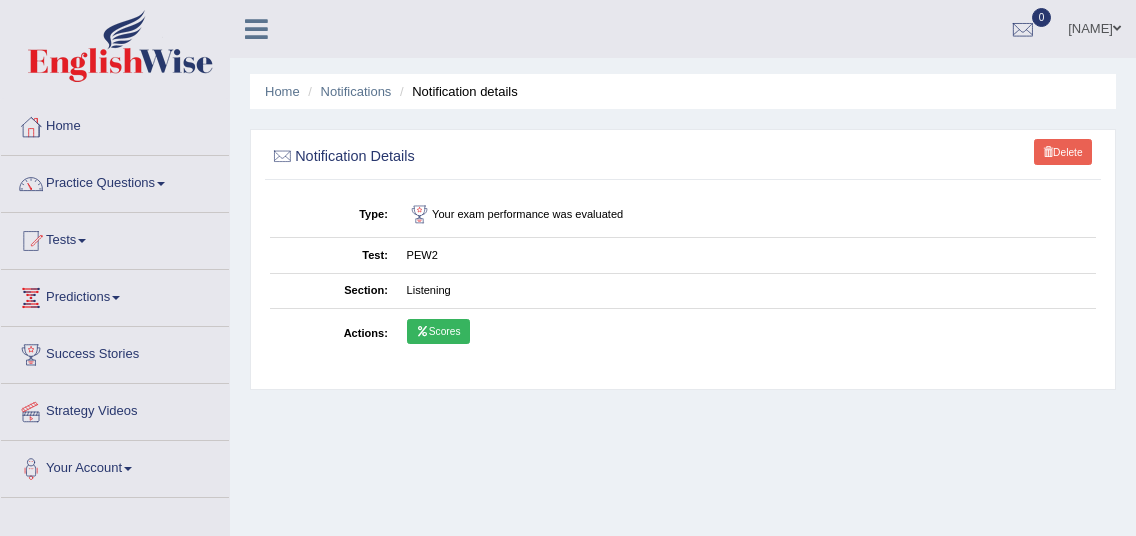 scroll, scrollTop: 0, scrollLeft: 0, axis: both 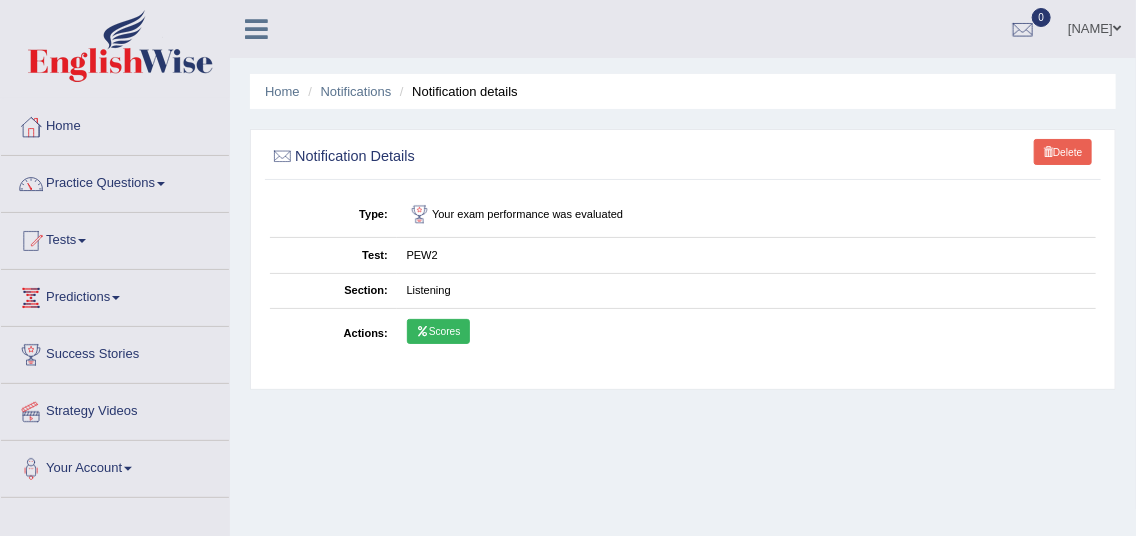 click on "Scores" at bounding box center [438, 332] 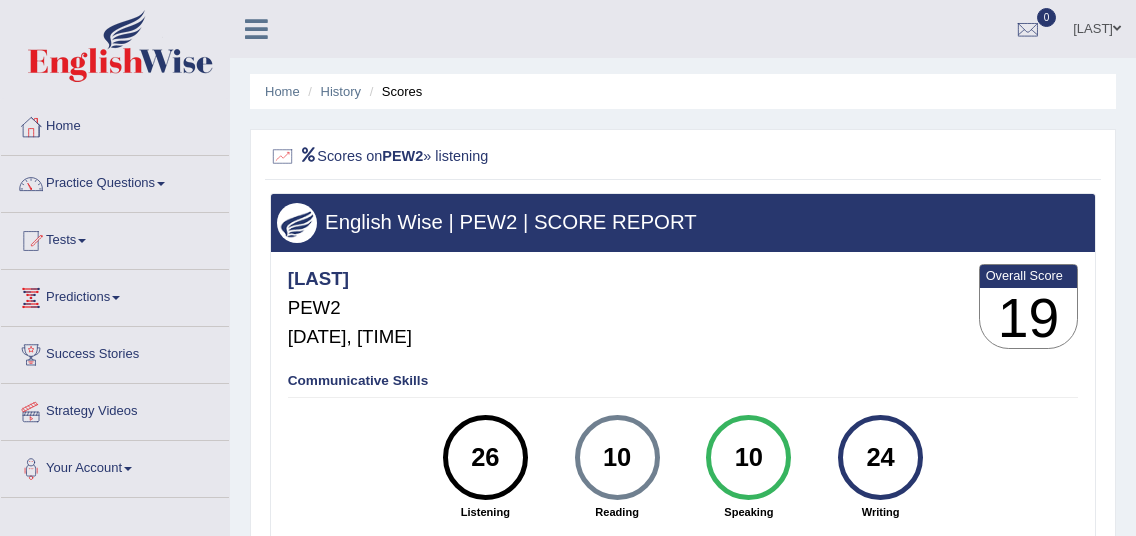 scroll, scrollTop: 0, scrollLeft: 0, axis: both 